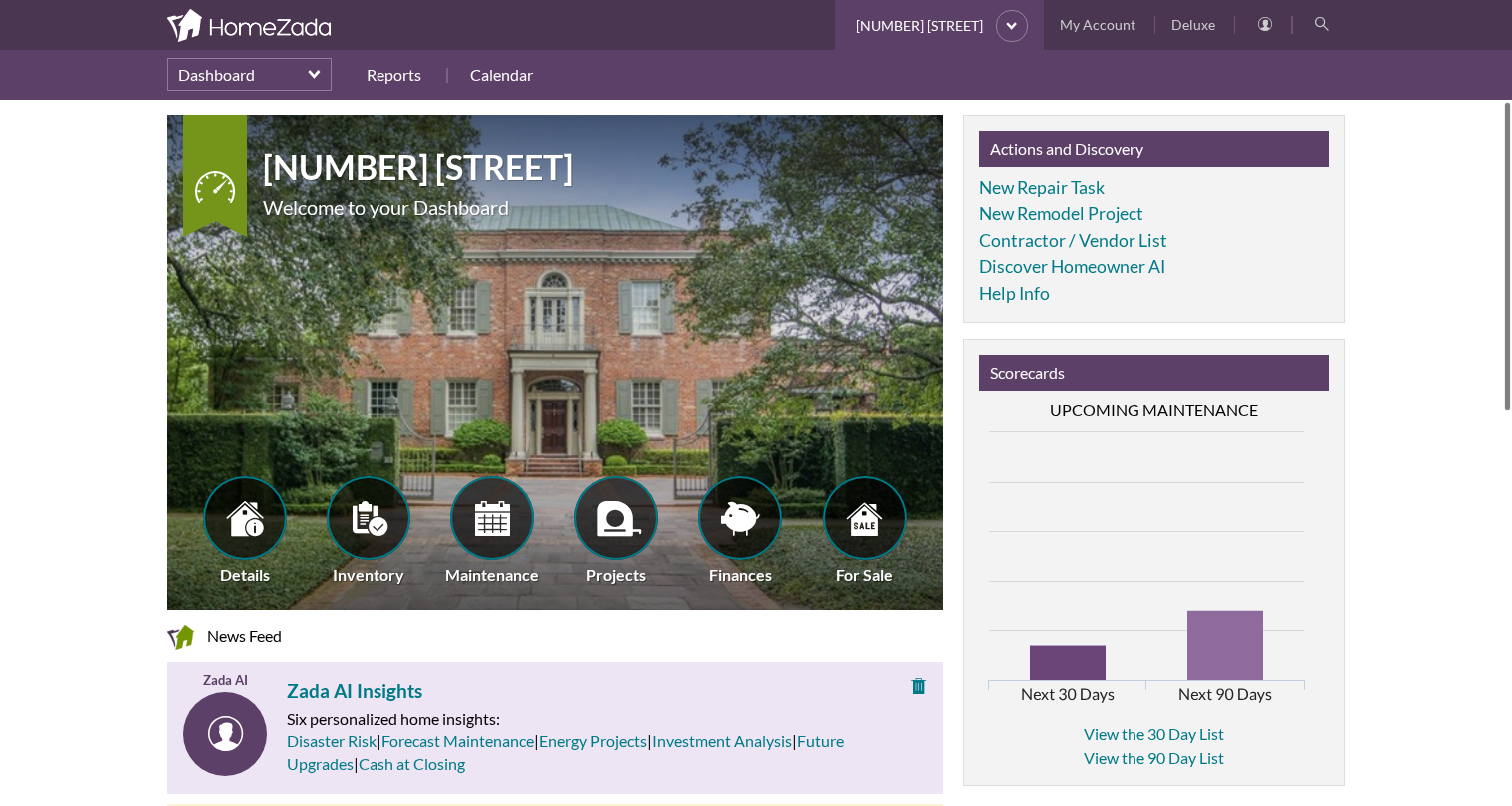 scroll, scrollTop: 0, scrollLeft: 0, axis: both 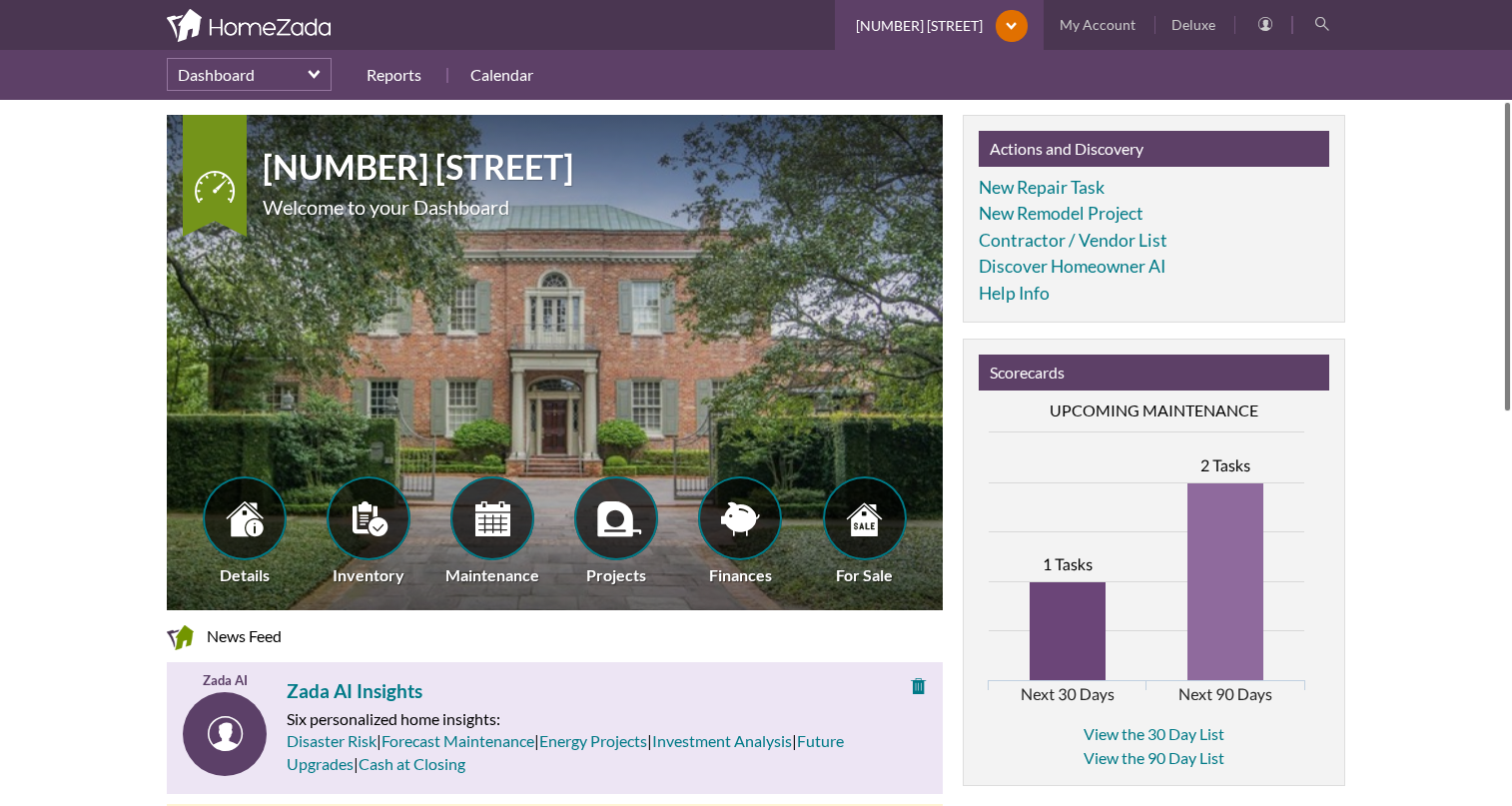 click on "1628 State Street" at bounding box center [917, 26] 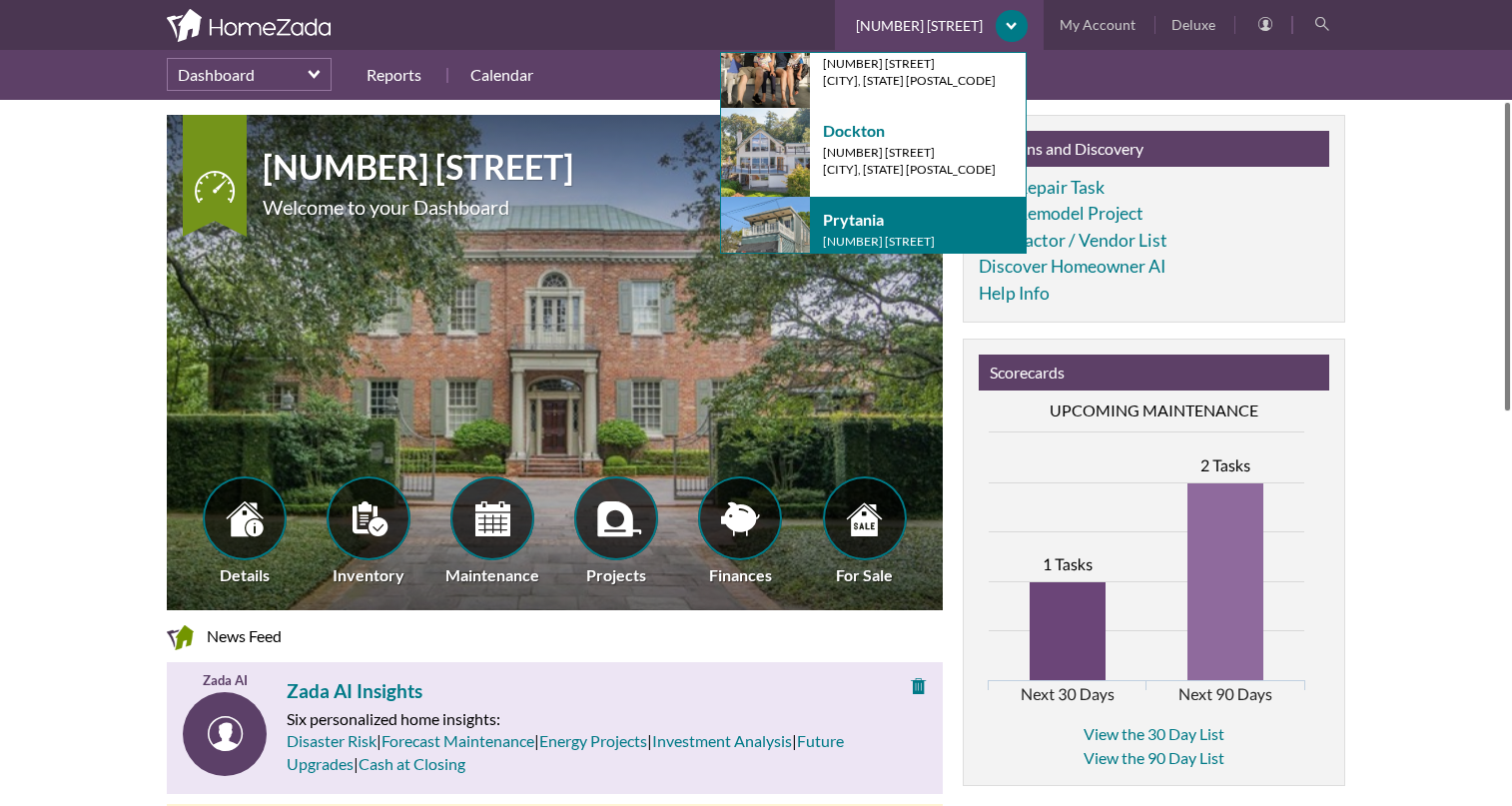 scroll, scrollTop: 0, scrollLeft: 0, axis: both 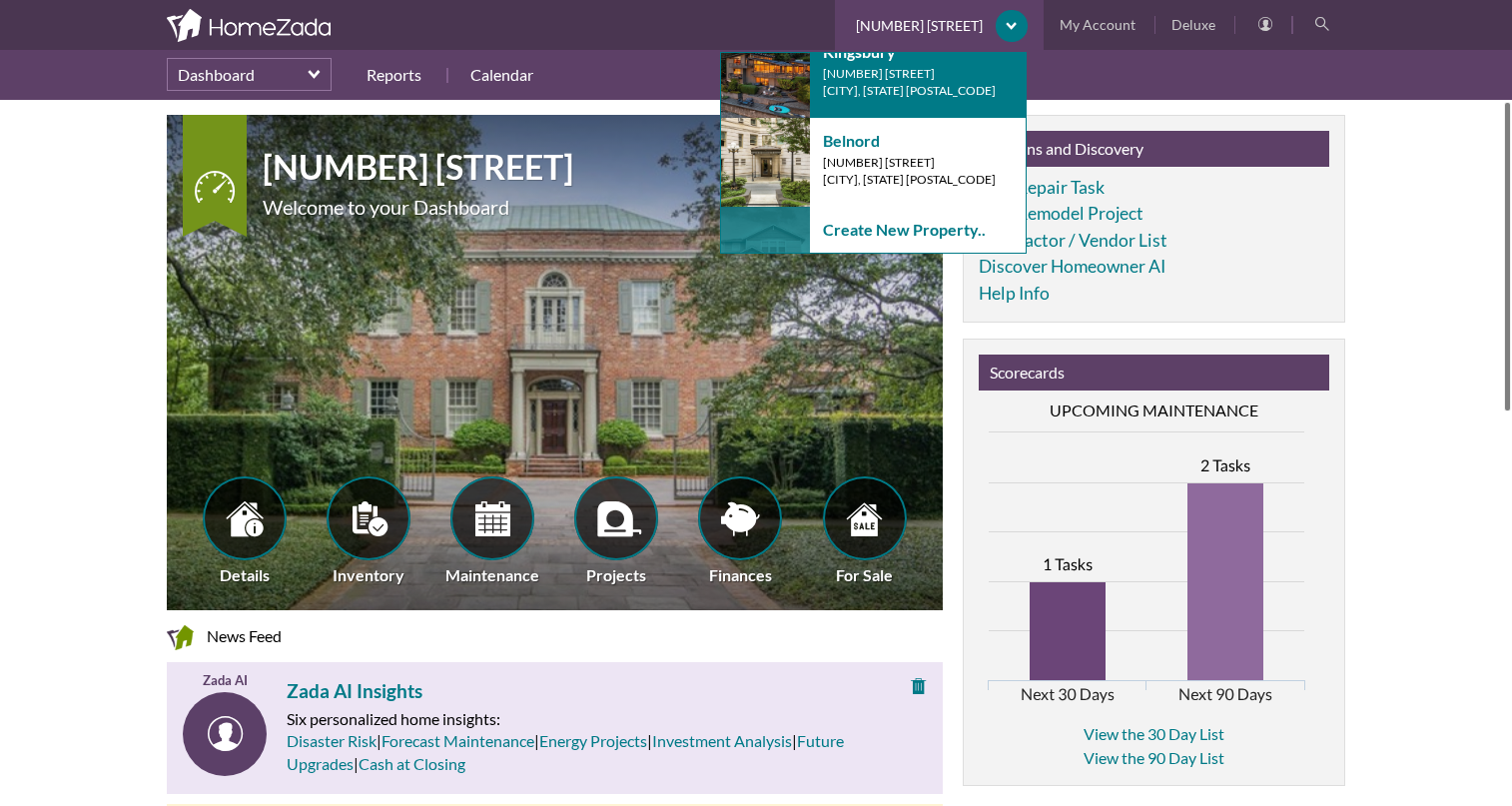 click on "[CITY], [STATE] [POSTAL_CODE]" at bounding box center [909, 90] 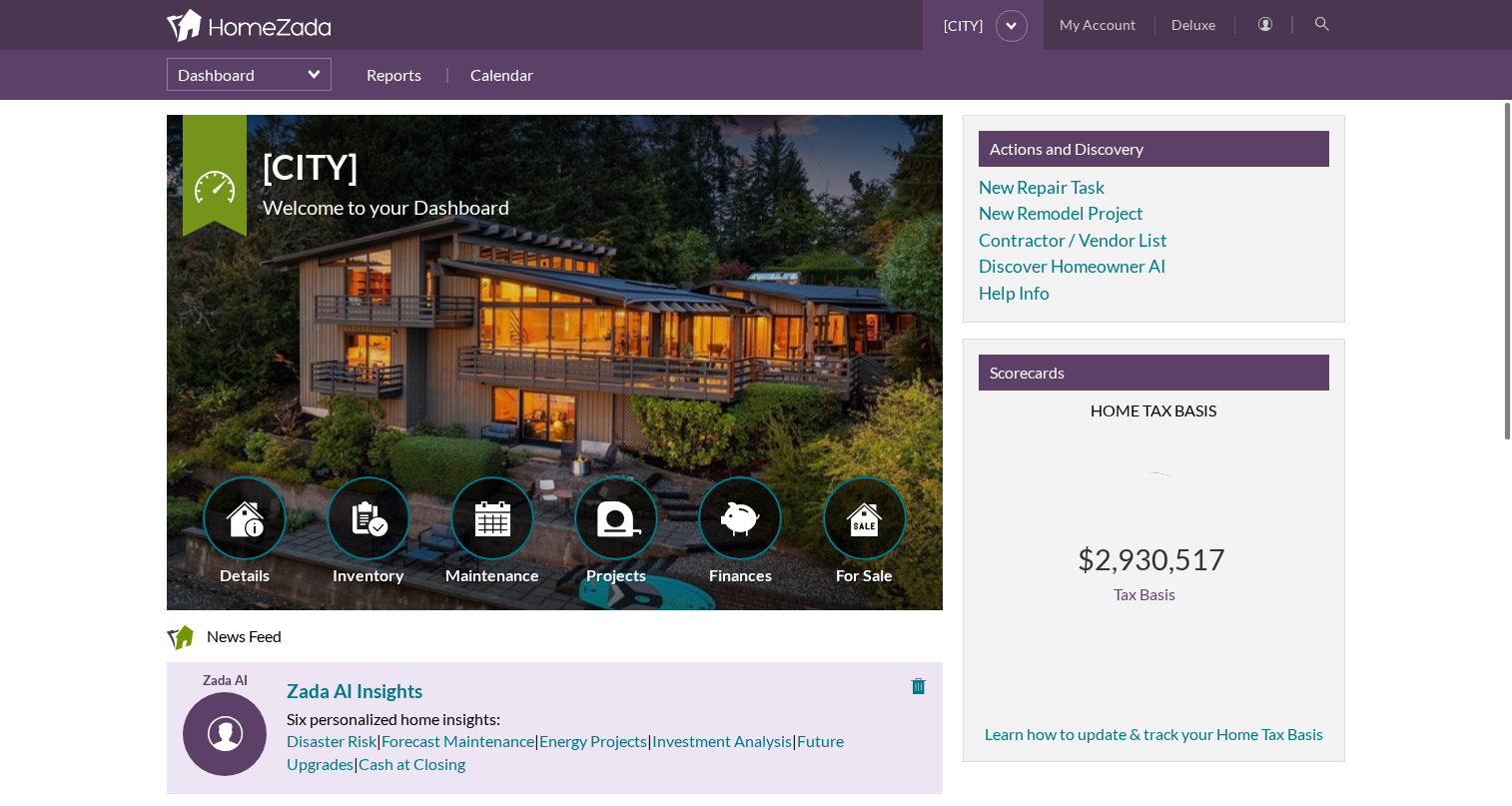scroll, scrollTop: 0, scrollLeft: 0, axis: both 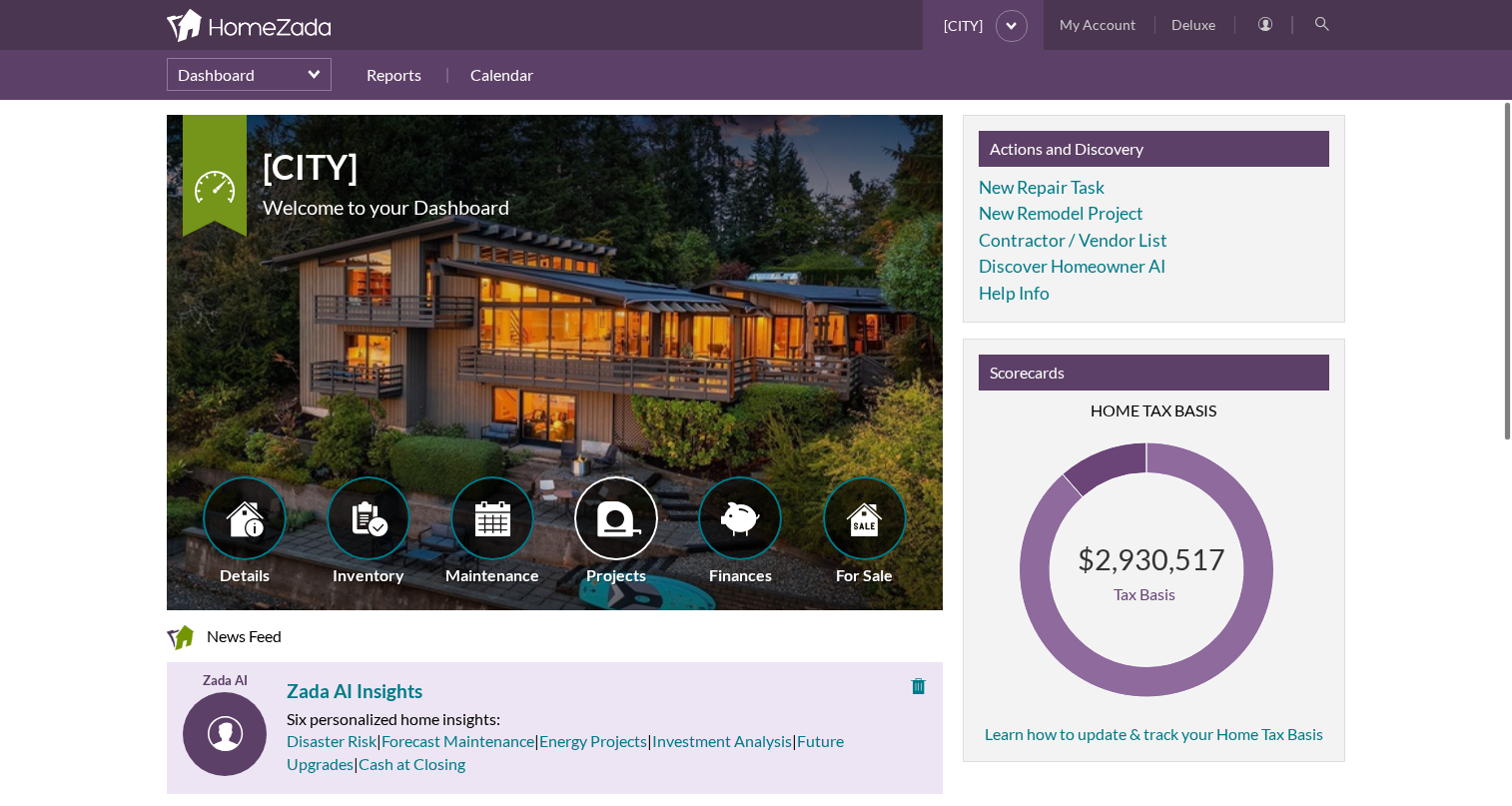 click at bounding box center [616, 518] 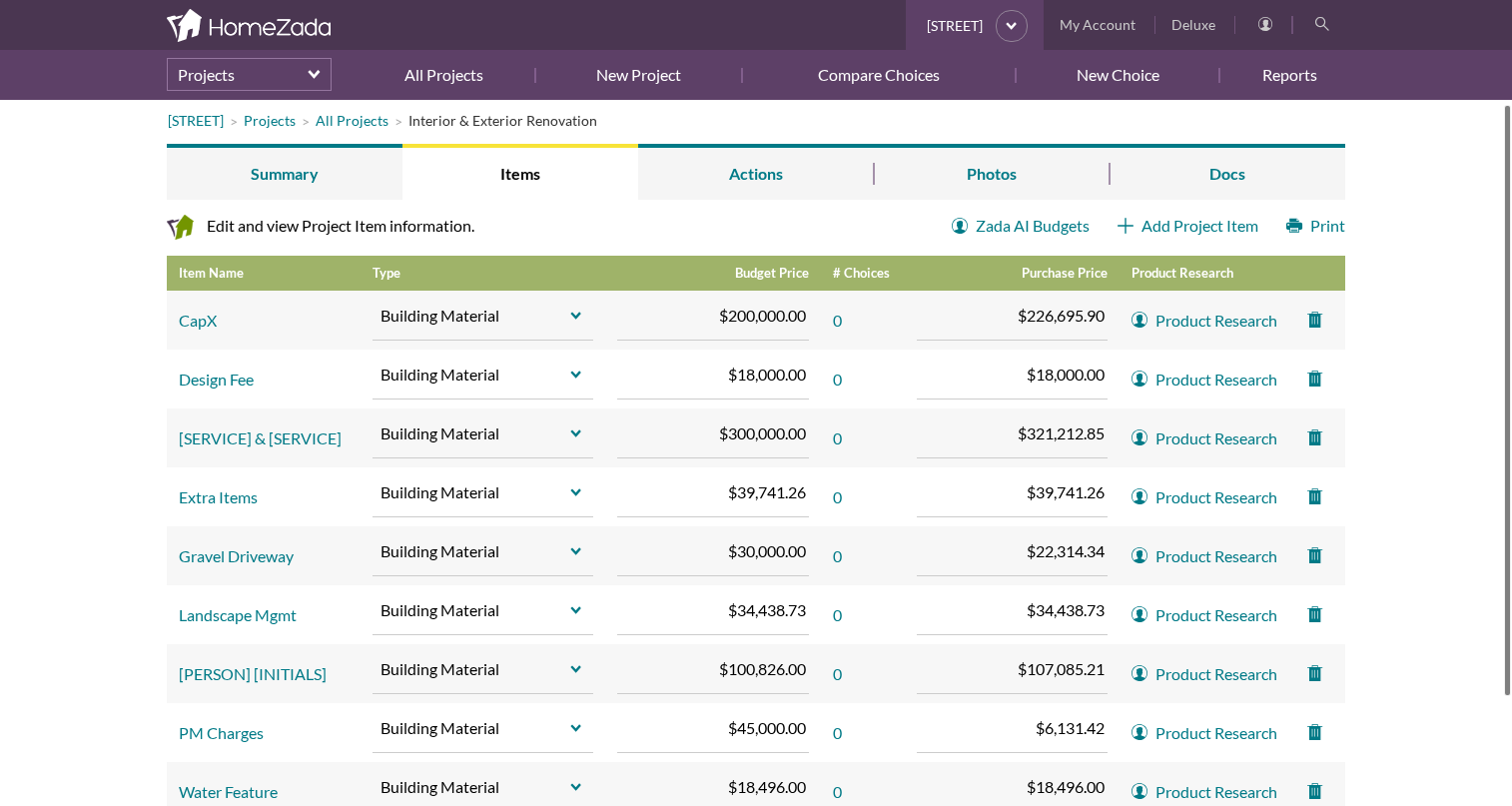 scroll, scrollTop: 0, scrollLeft: 0, axis: both 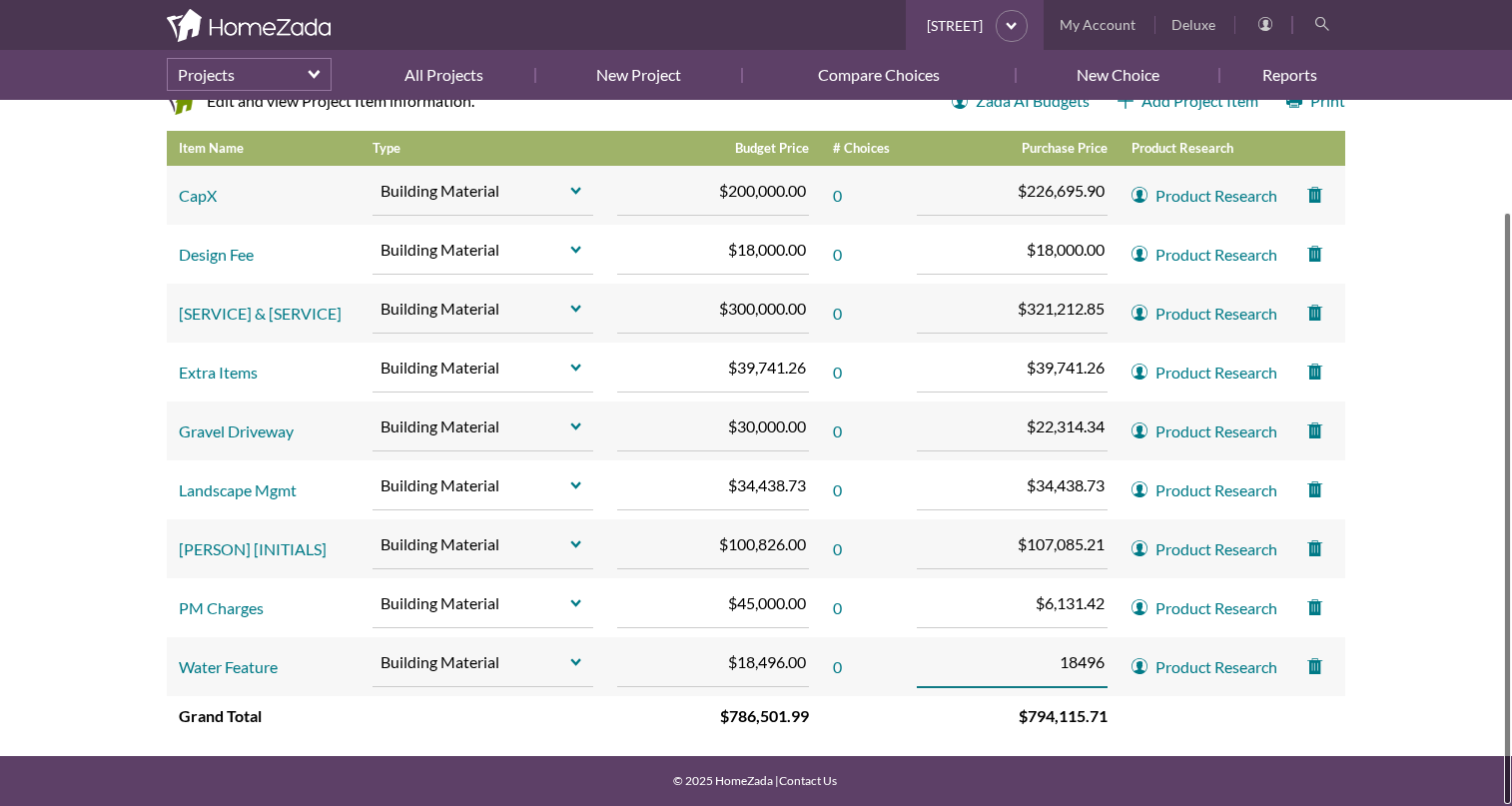 drag, startPoint x: 1052, startPoint y: 666, endPoint x: 1041, endPoint y: 666, distance: 11 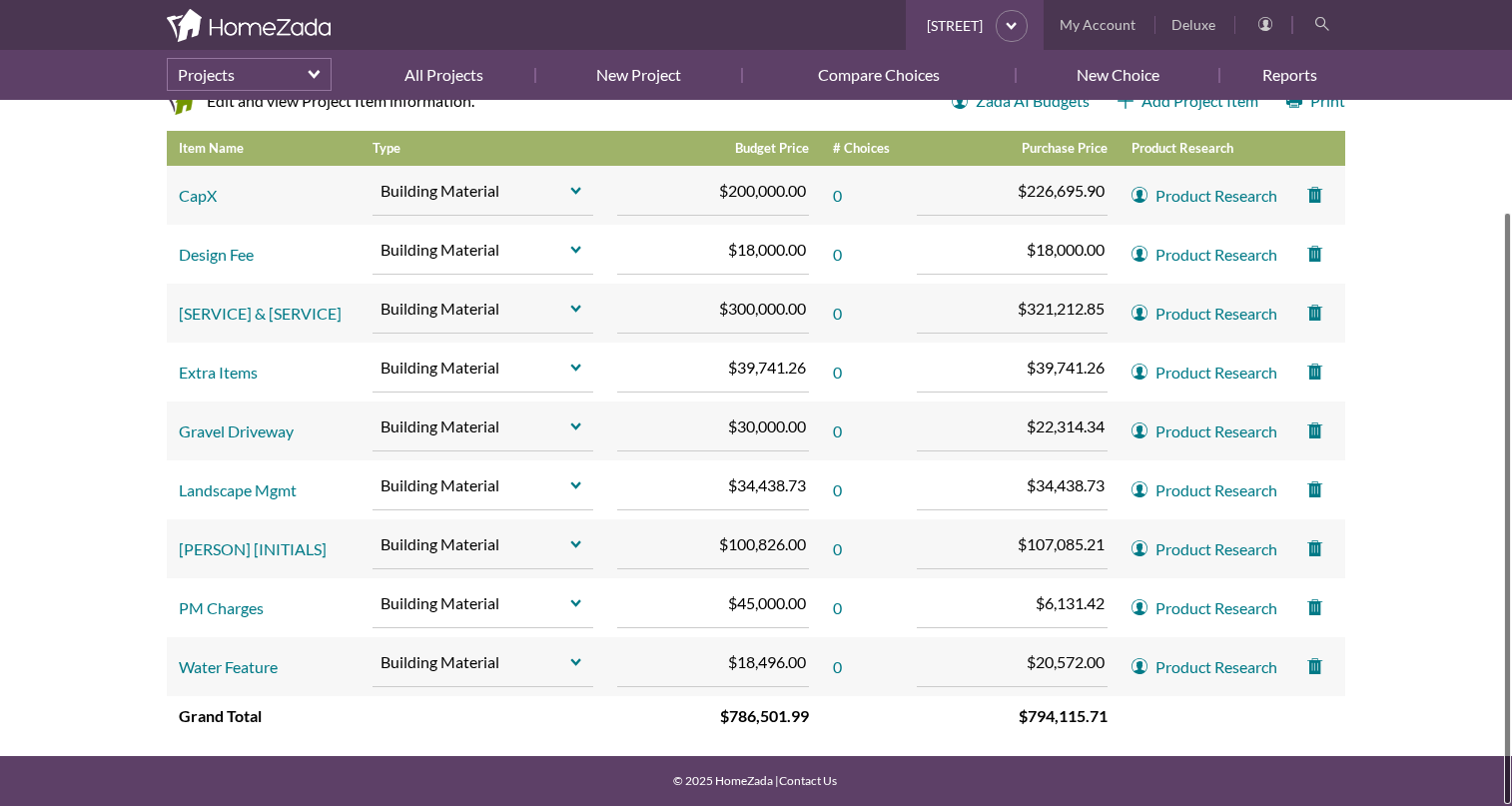 click at bounding box center [1207, 195] 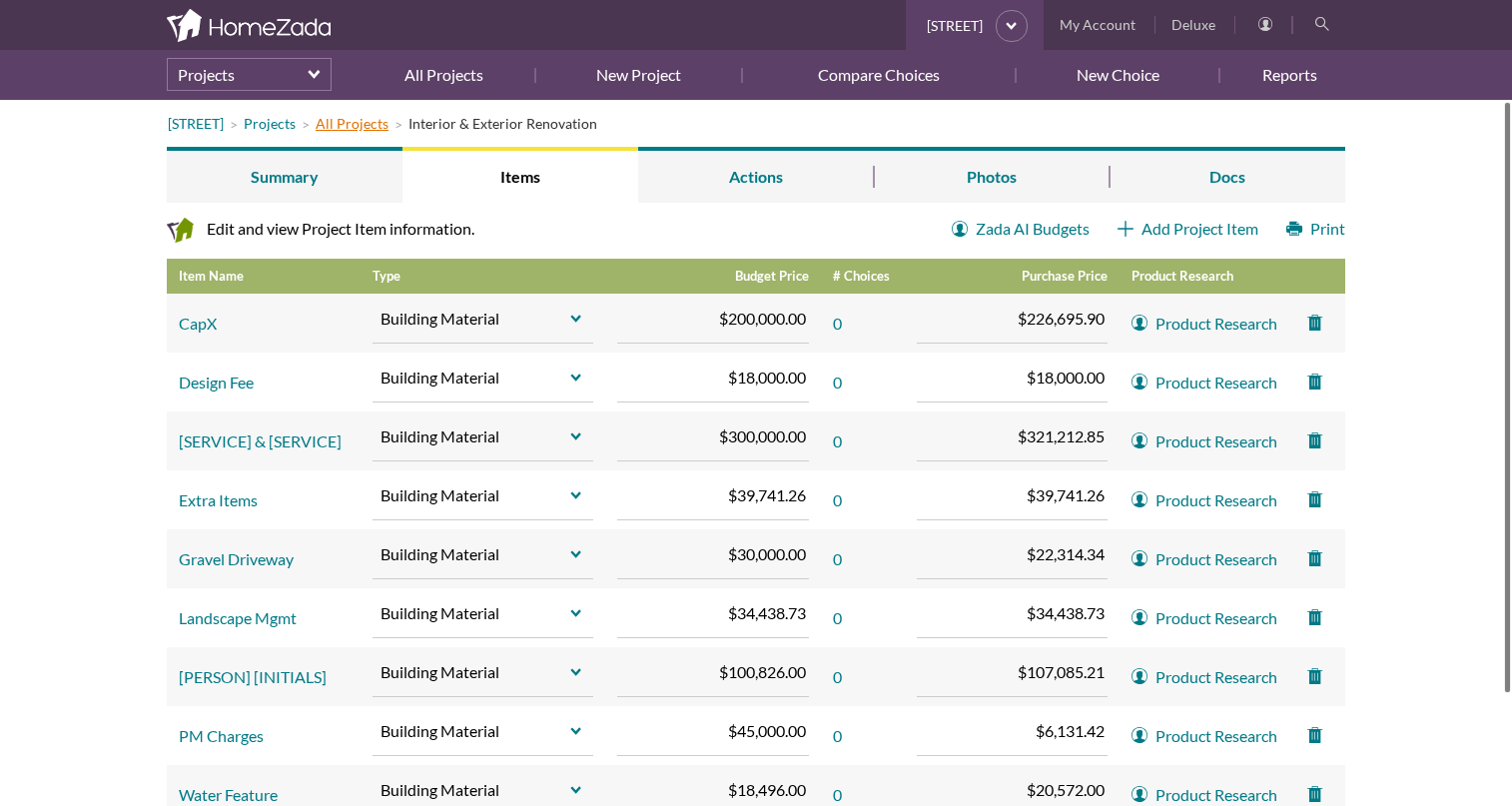click on "All Projects" at bounding box center [352, 123] 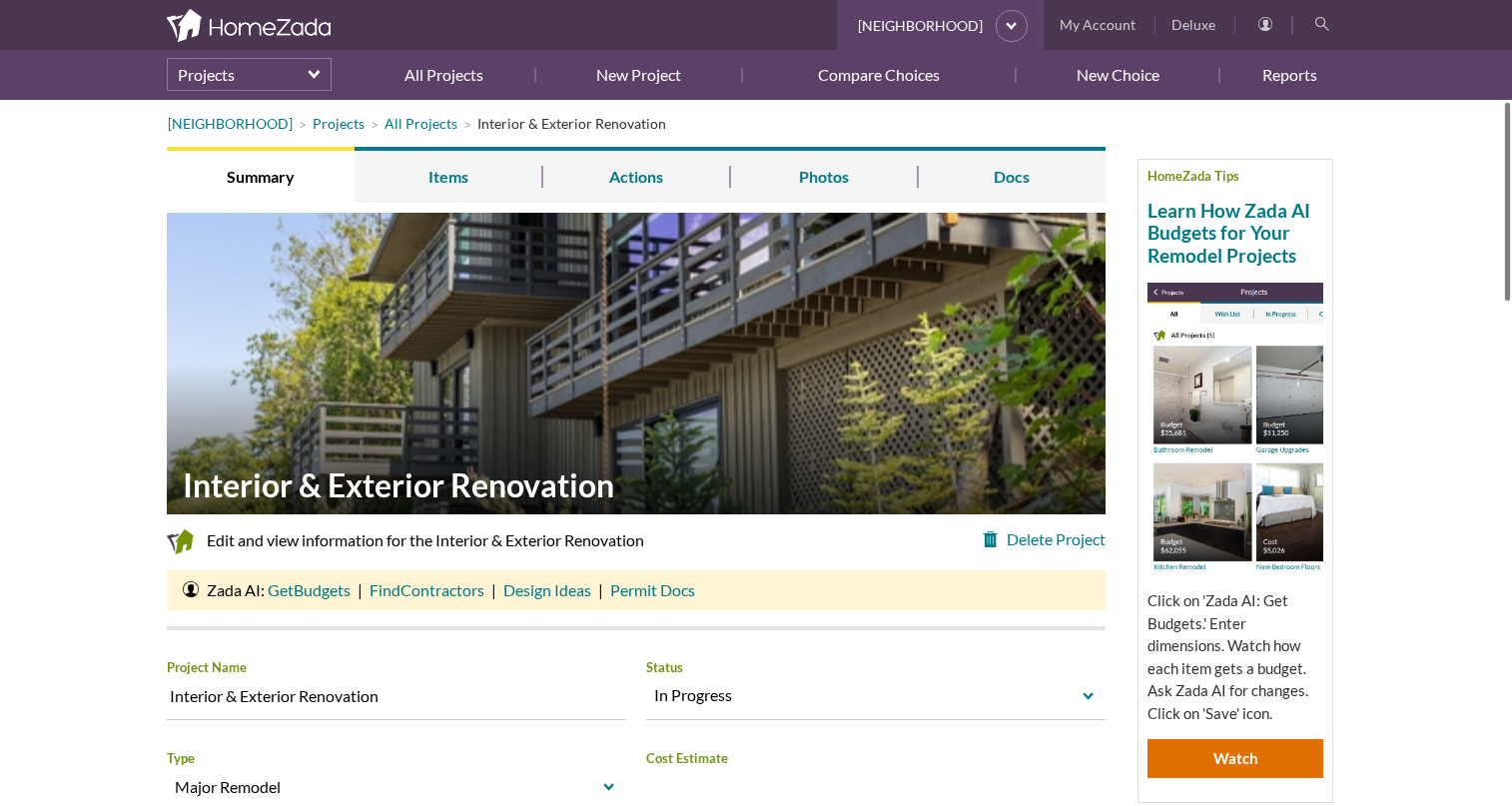 scroll, scrollTop: 0, scrollLeft: 0, axis: both 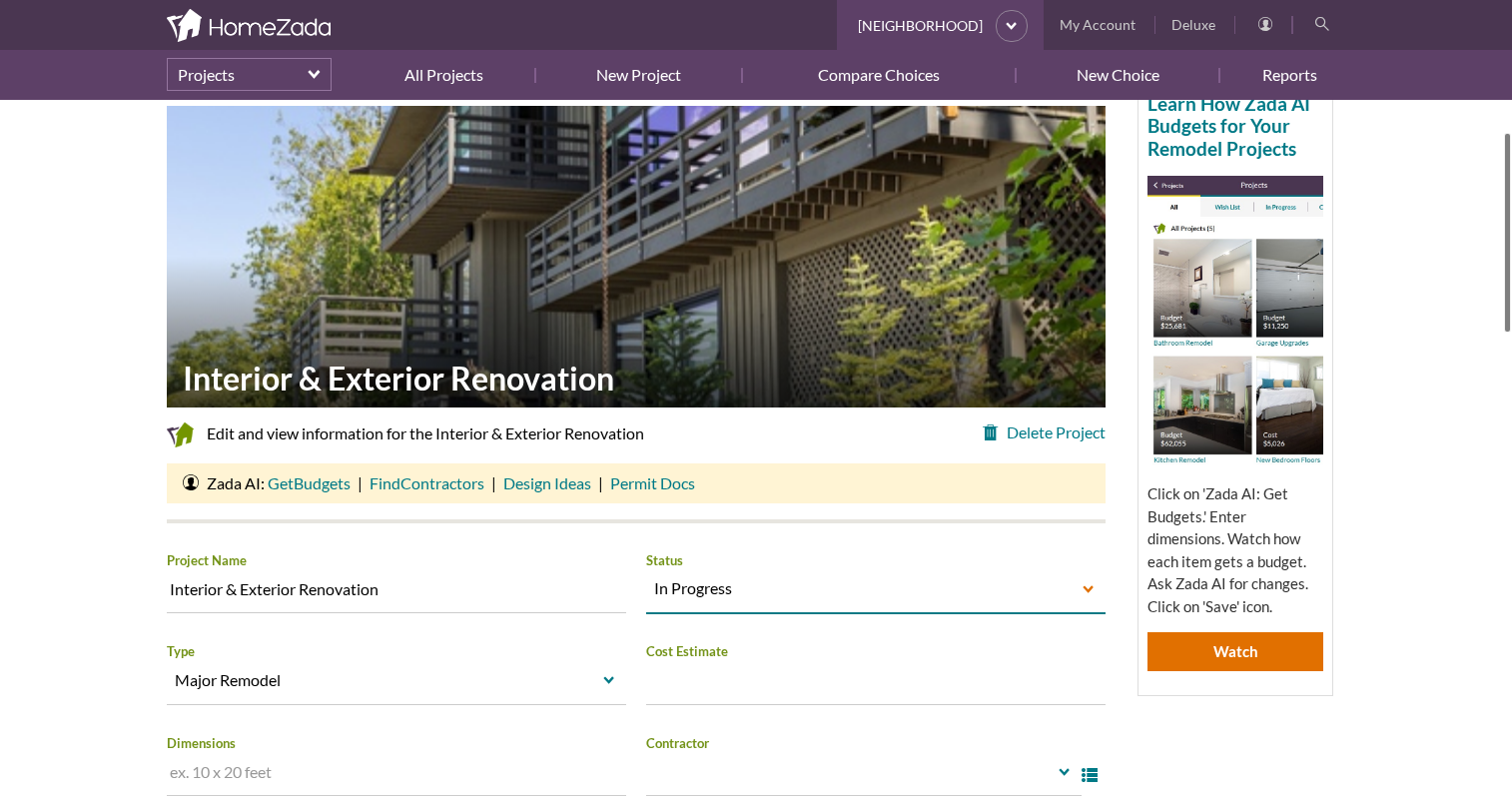 click on "In Progress" at bounding box center (861, 588) 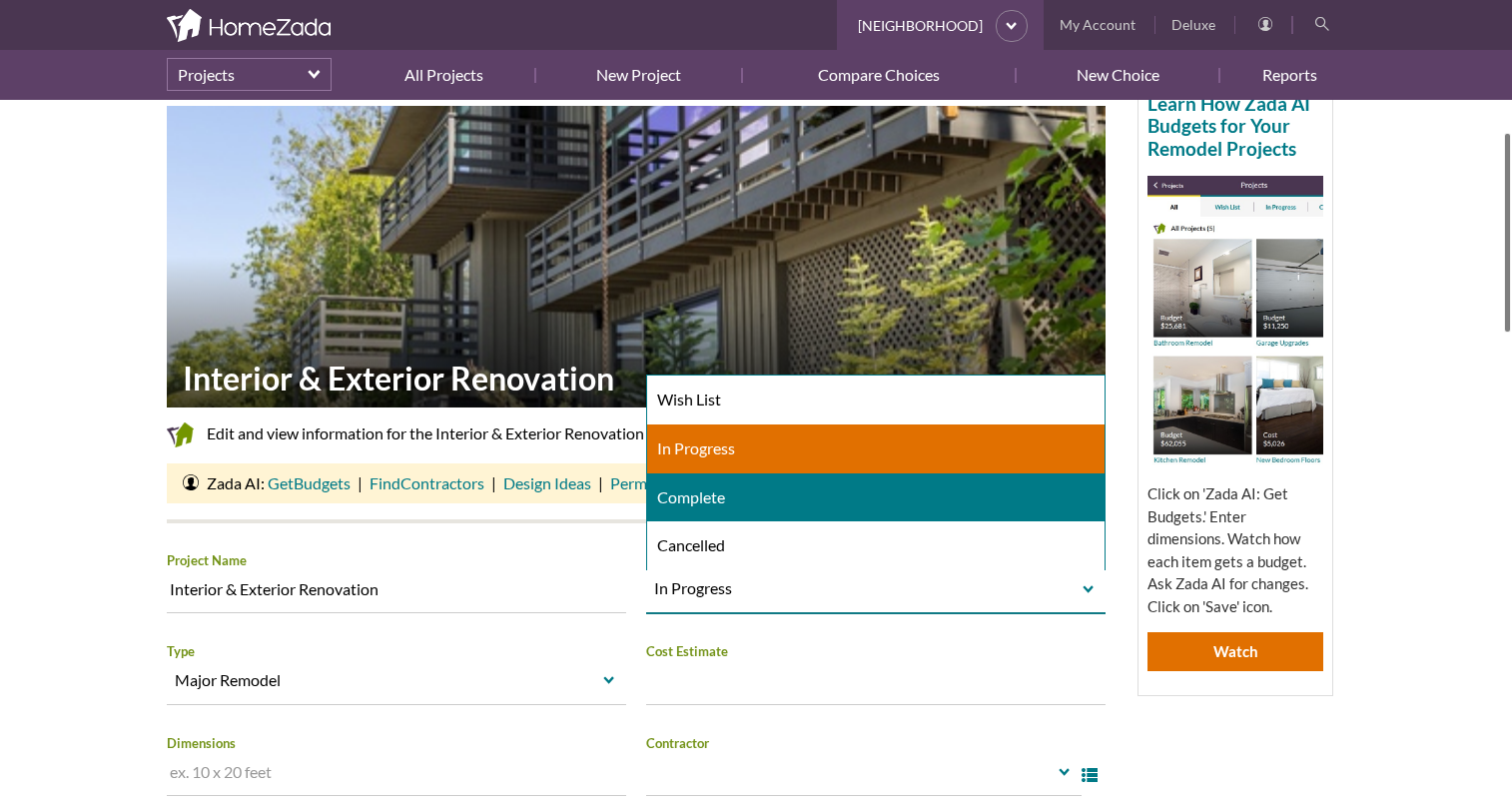click on "Complete" at bounding box center (876, 497) 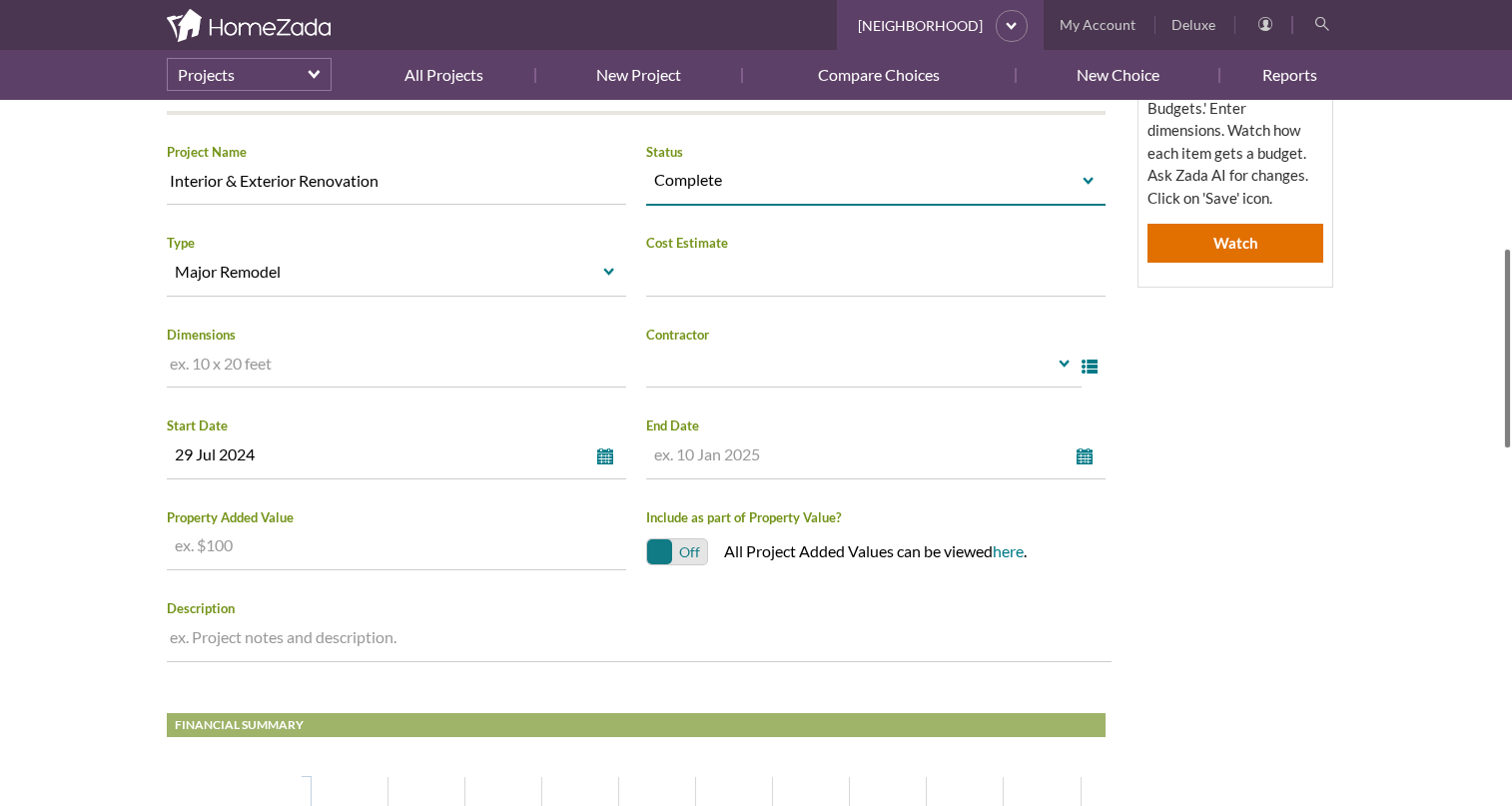 click on "select" at bounding box center (1089, 456) 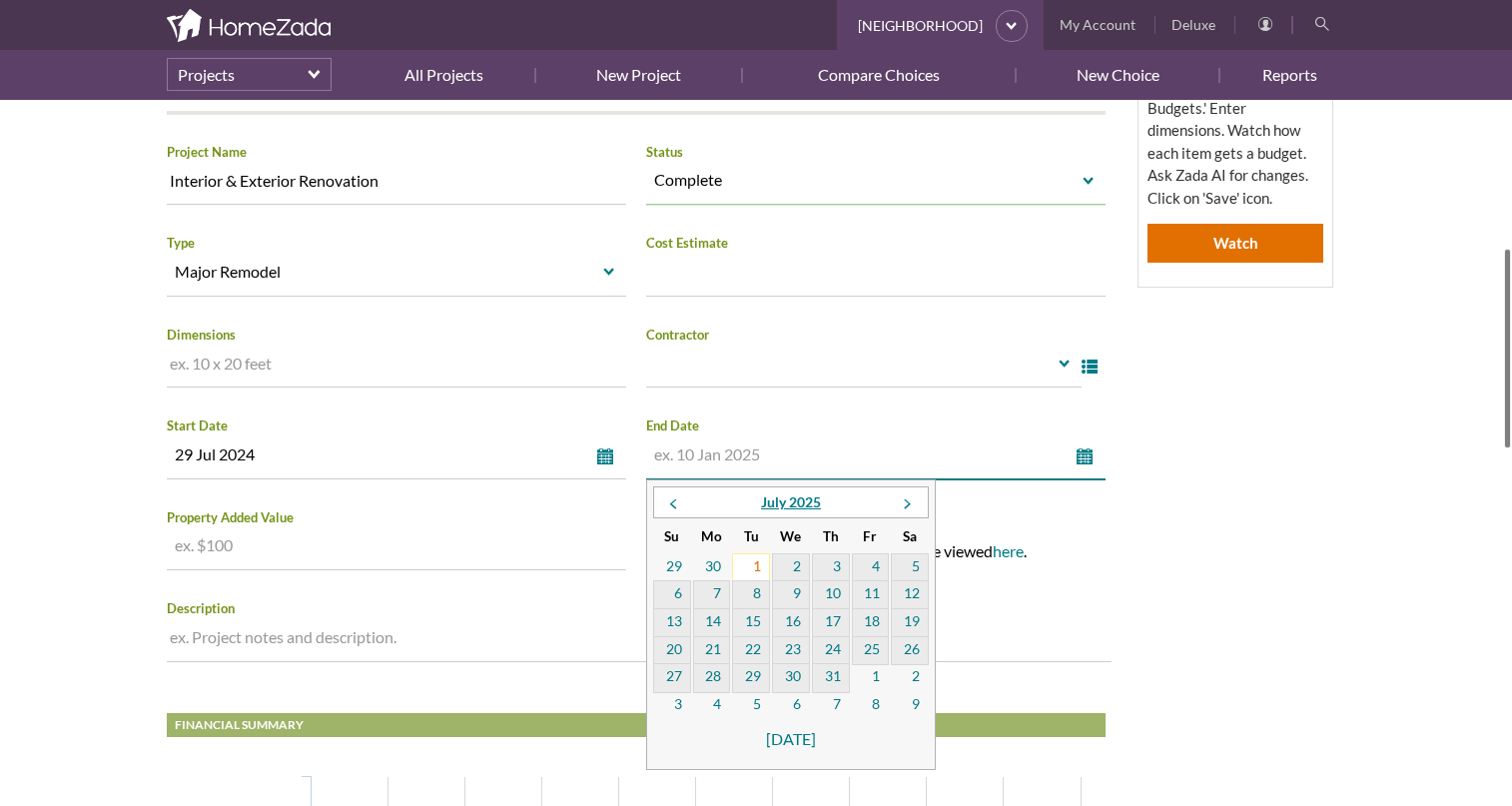click on "1" at bounding box center [751, 568] 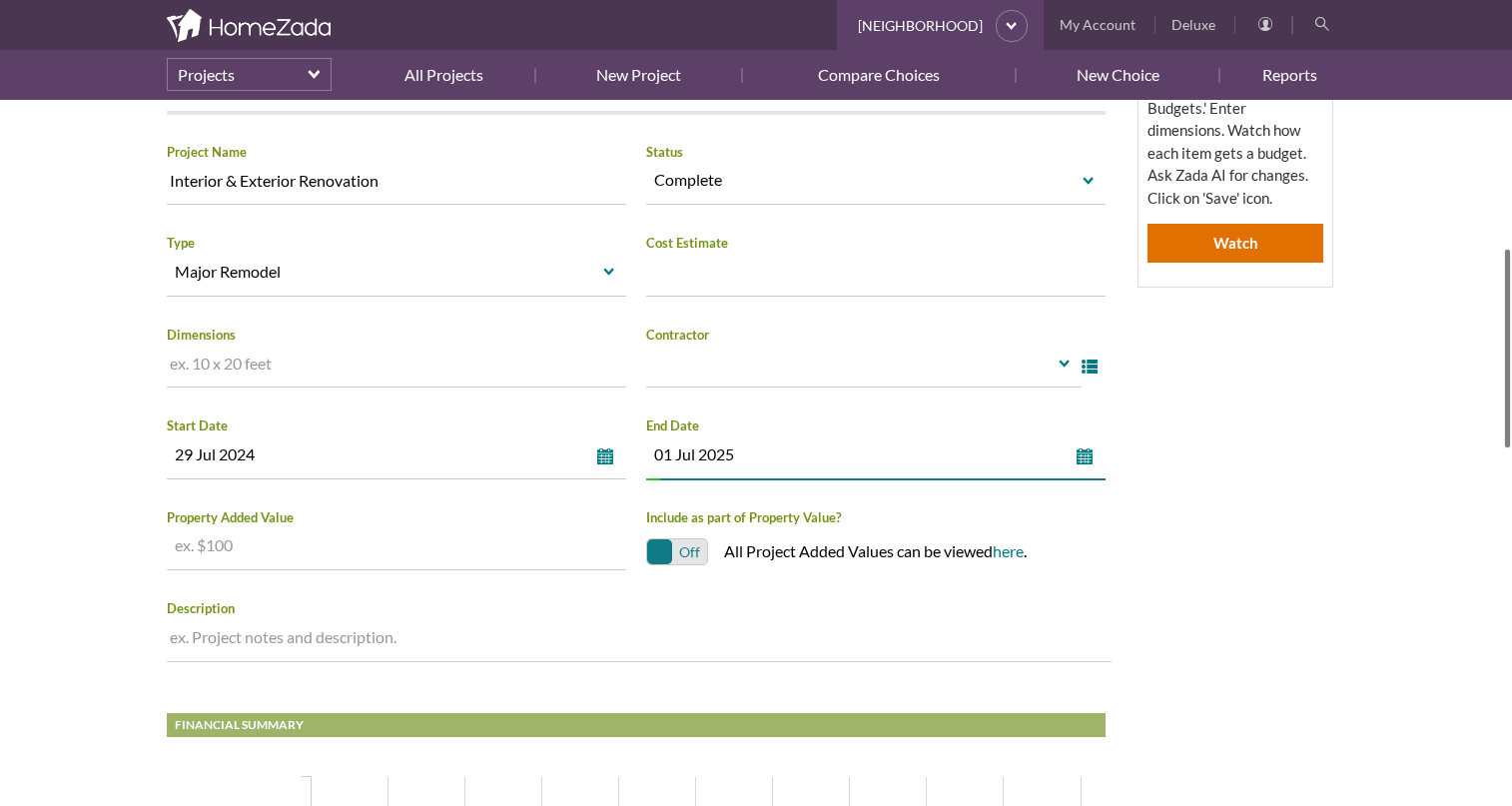 click on "Kingsbury
Projects
All Projects
Interior & Exterior Renovation
HomeZada Tips
Learn How Zada AI Budgets for Your Remodel Projects
Click on 'Zada AI: Get Budgets.' Enter dimensions. Watch how each item gets a budget. Ask Zada AI for changes. Click on 'Save' icon.
Watch
Summary
Items
Actions
Photos
Docs
Interior & Exterior Renovation
Zada AI Budgets
Delete Project
Edit and view information for the Interior & Exterior Renovation
Click or tap fields to edit info
Zada AI:
Get  Budgets
|
Find  Contractors
|
Design Ideas Designs
|
Permit Docs Permits" at bounding box center [756, 792] 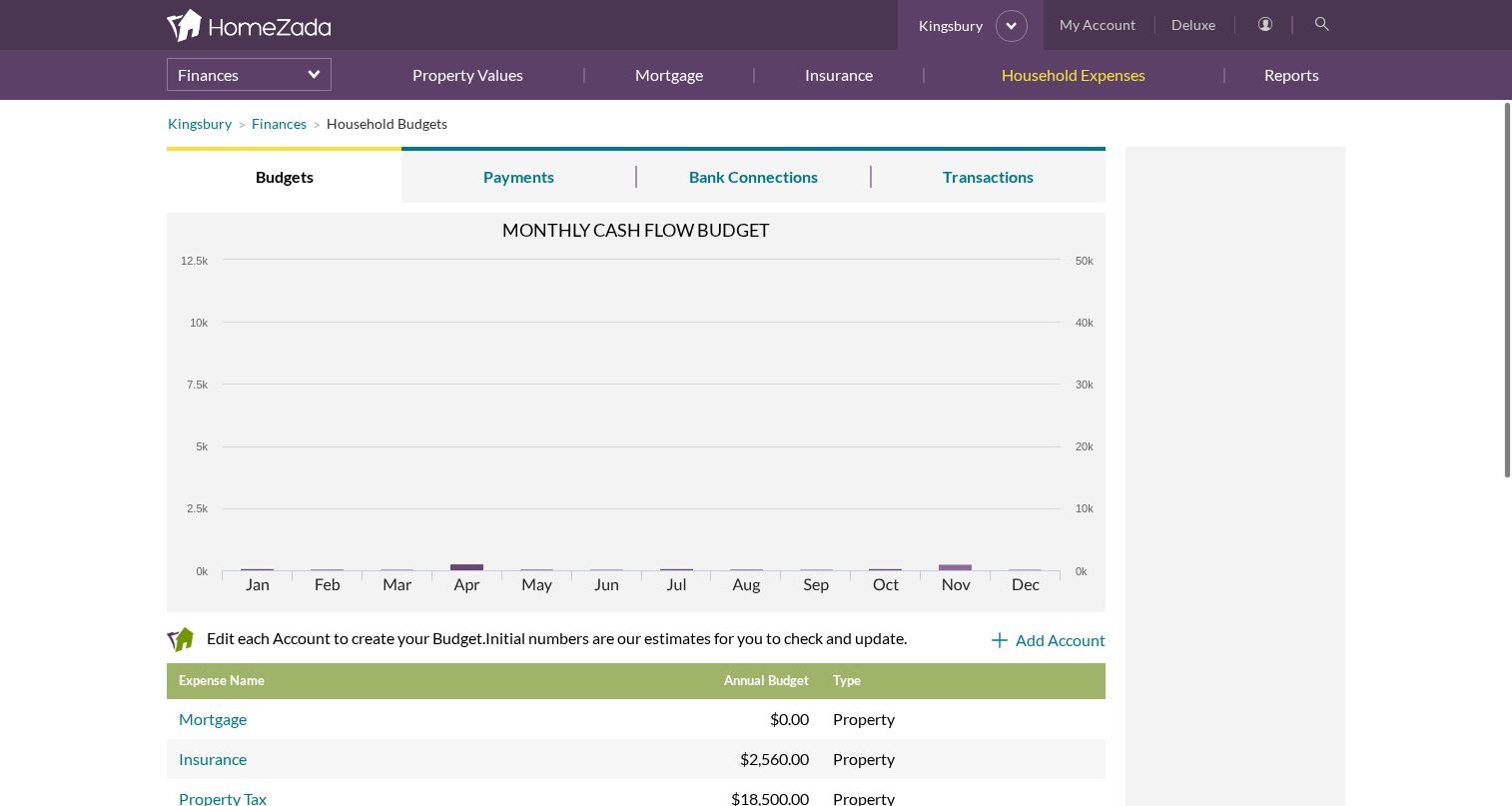 scroll, scrollTop: 0, scrollLeft: 0, axis: both 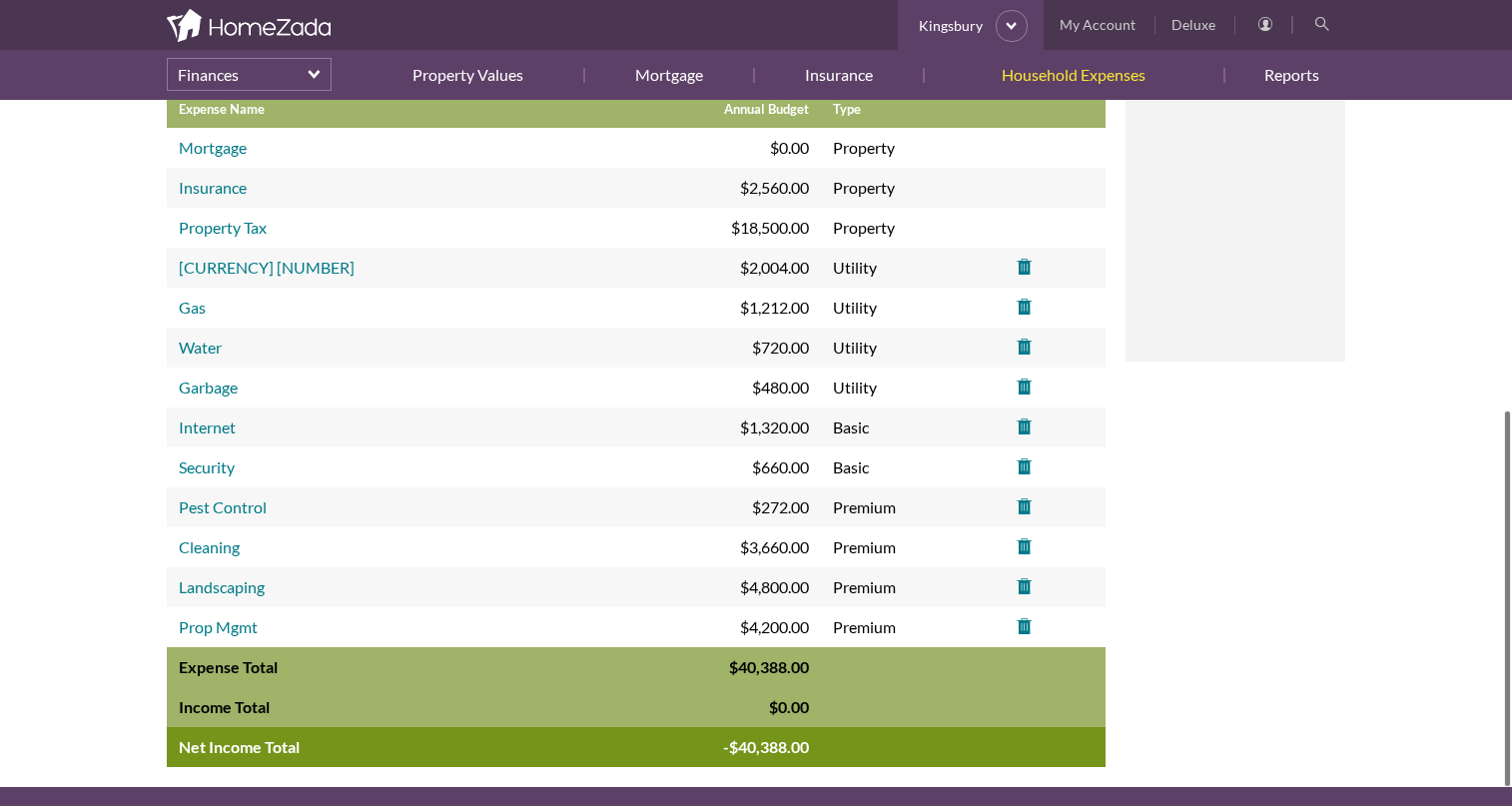 click on "Water" at bounding box center [378, 148] 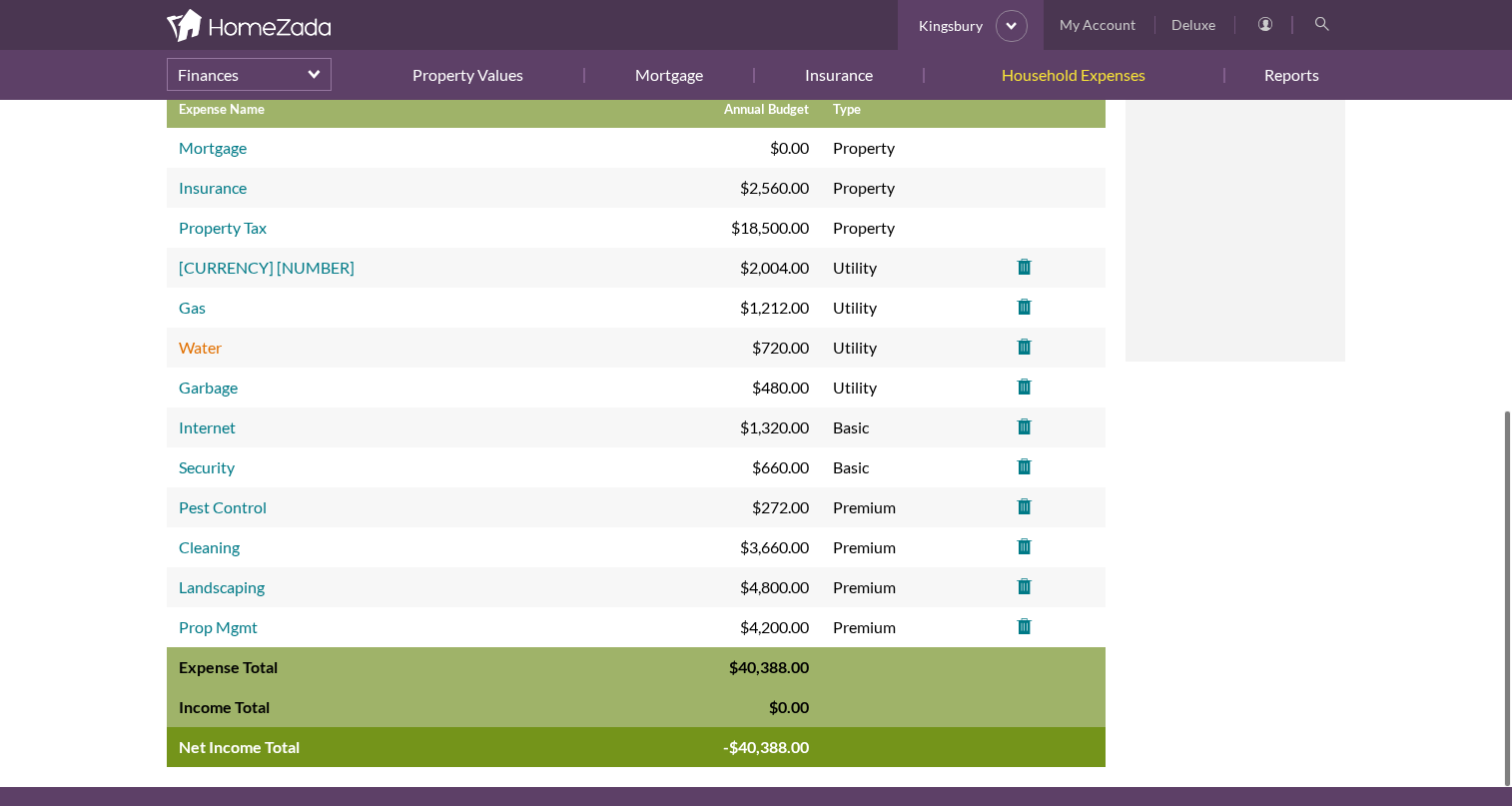 click on "Water" at bounding box center [200, 347] 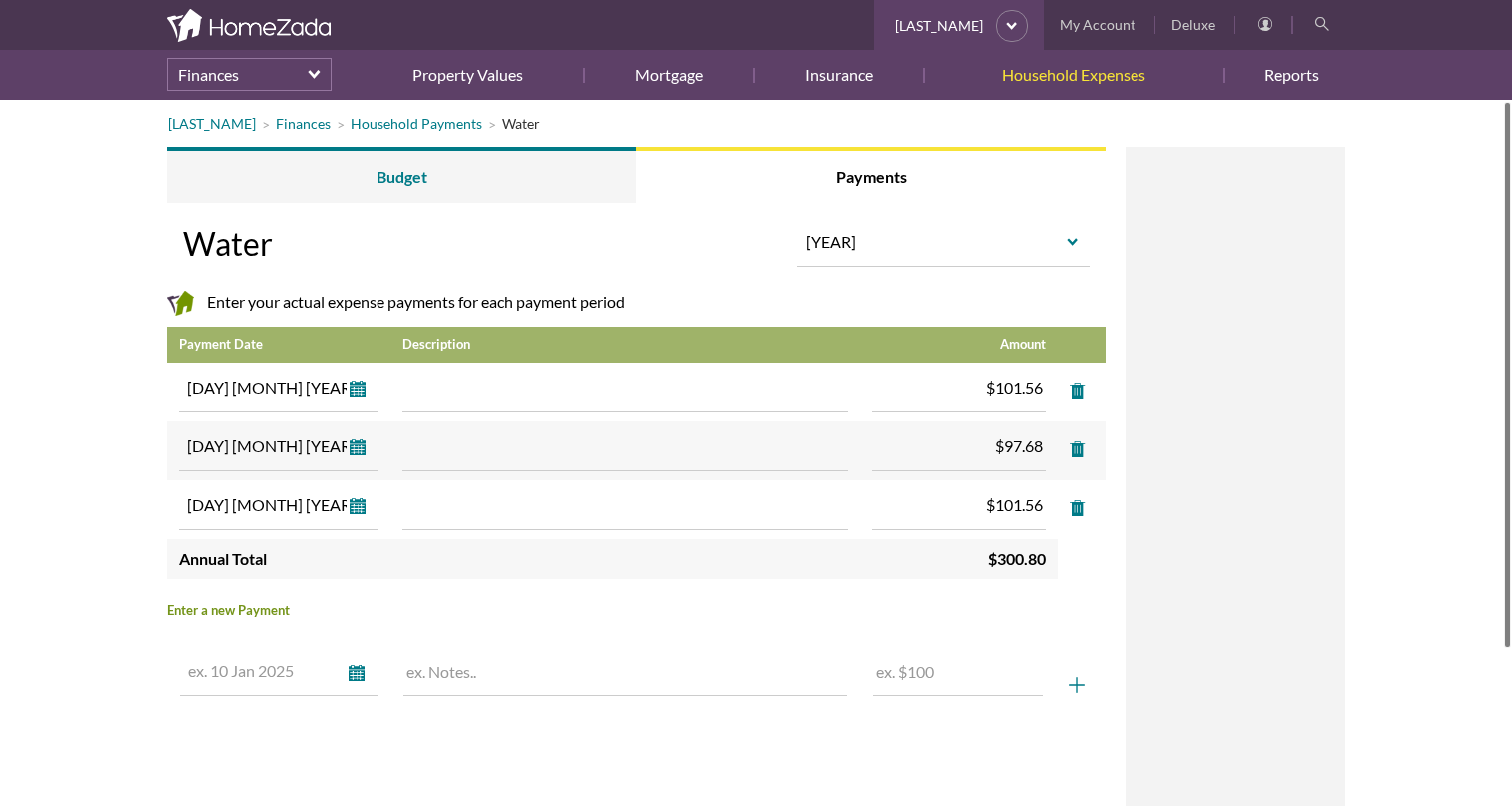 scroll, scrollTop: 0, scrollLeft: 0, axis: both 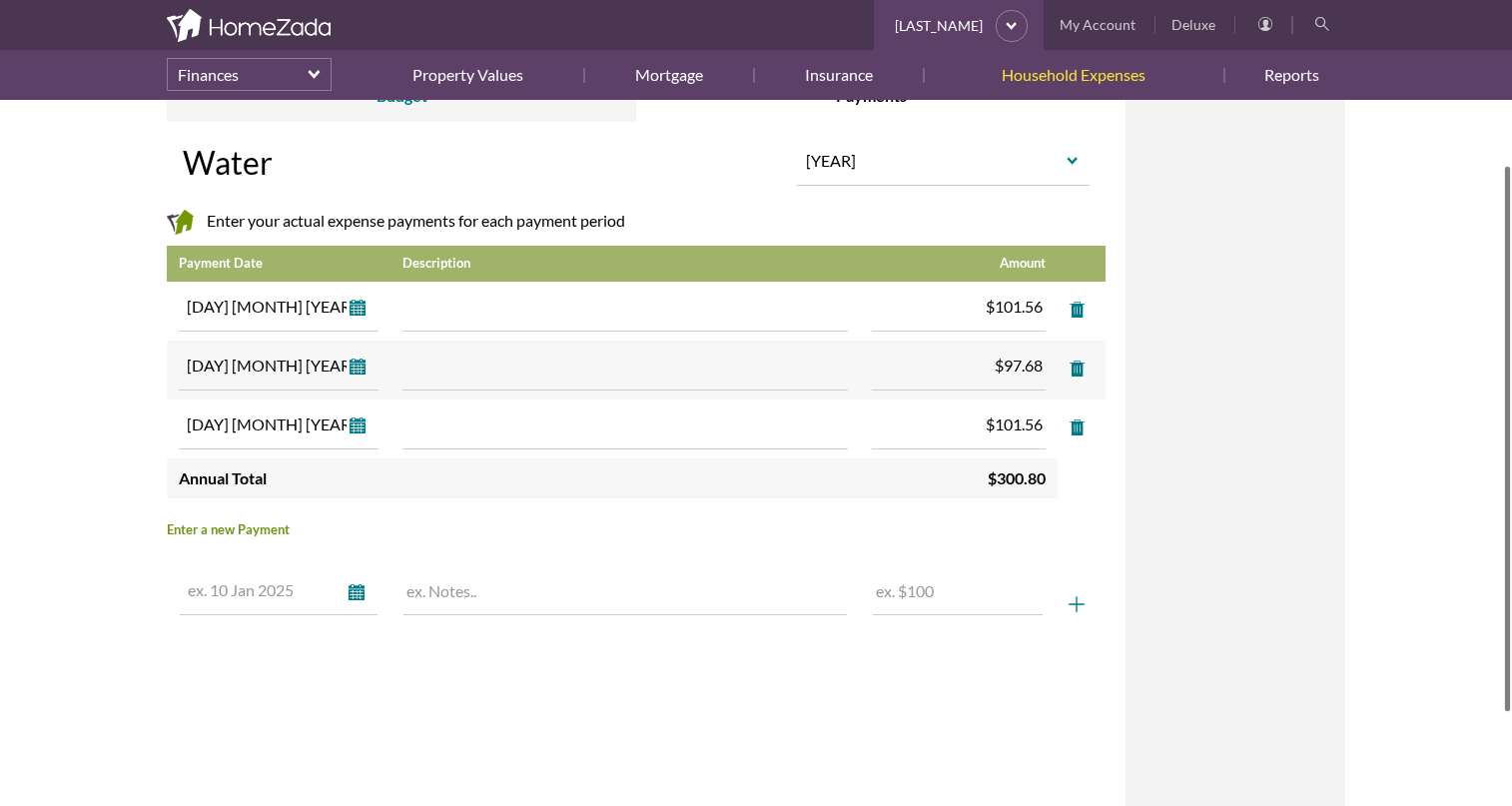 click on "select" at bounding box center [361, 590] 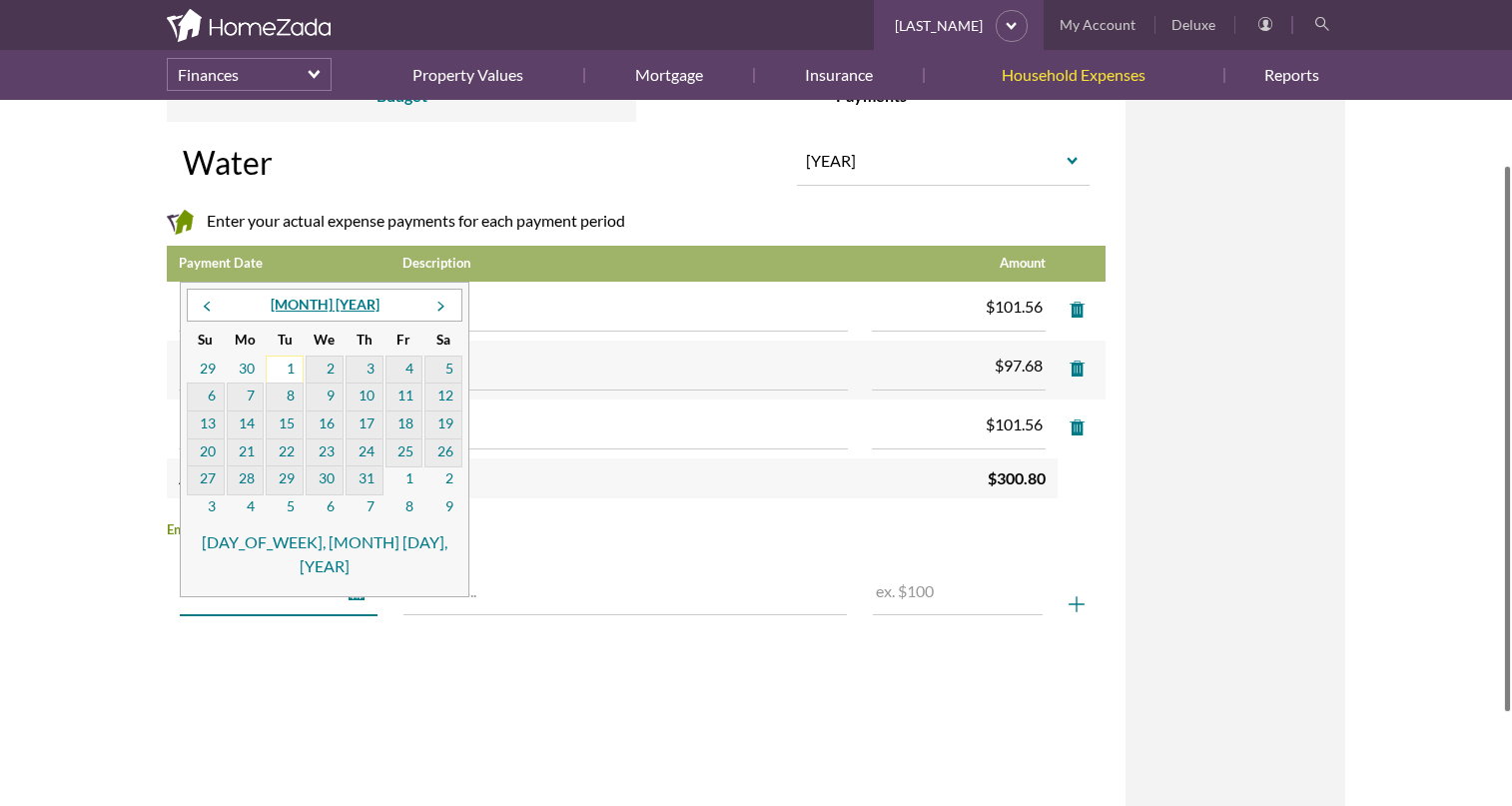 click on "select" at bounding box center (361, 592) 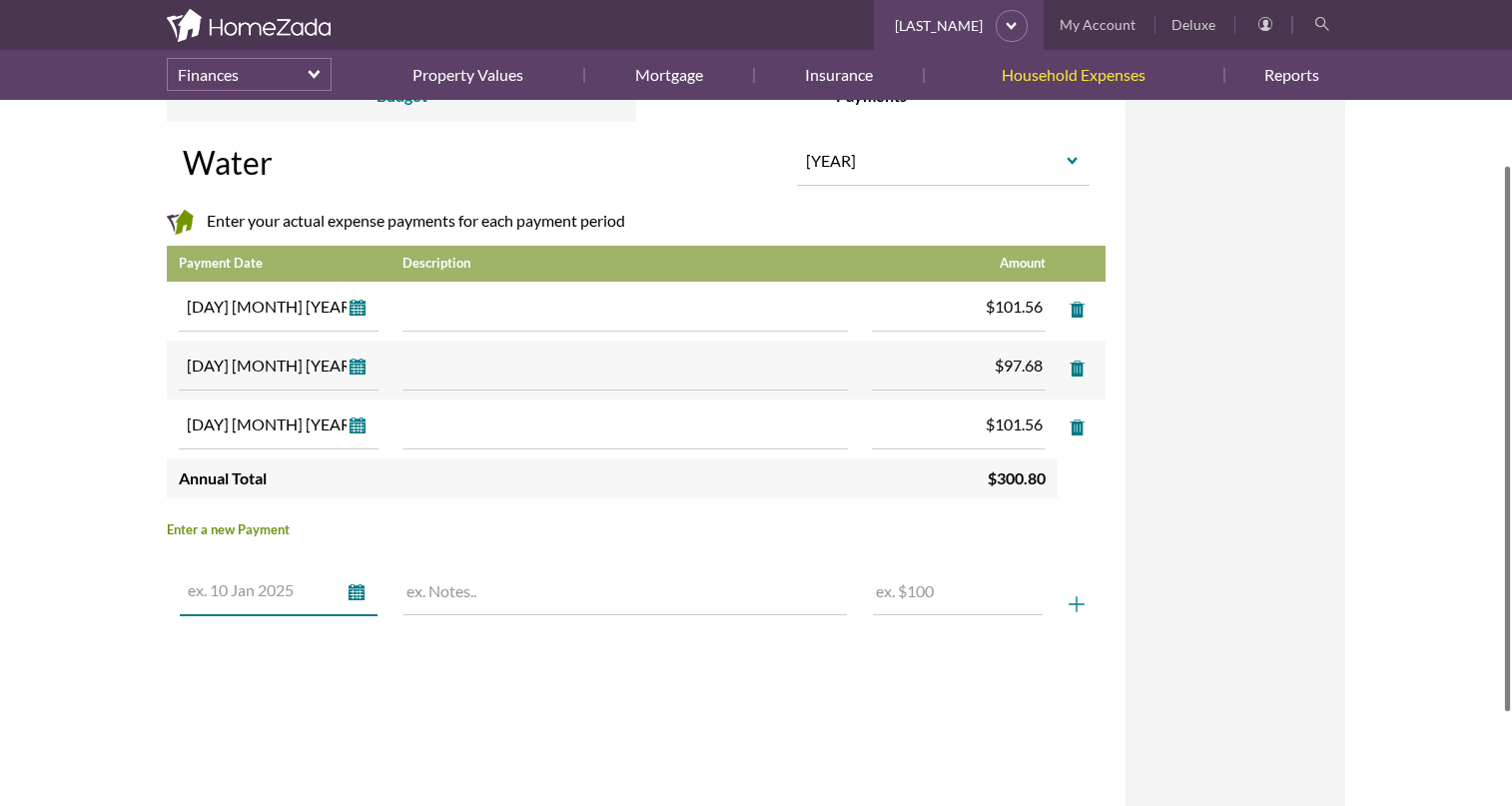 click on "select" at bounding box center [361, 592] 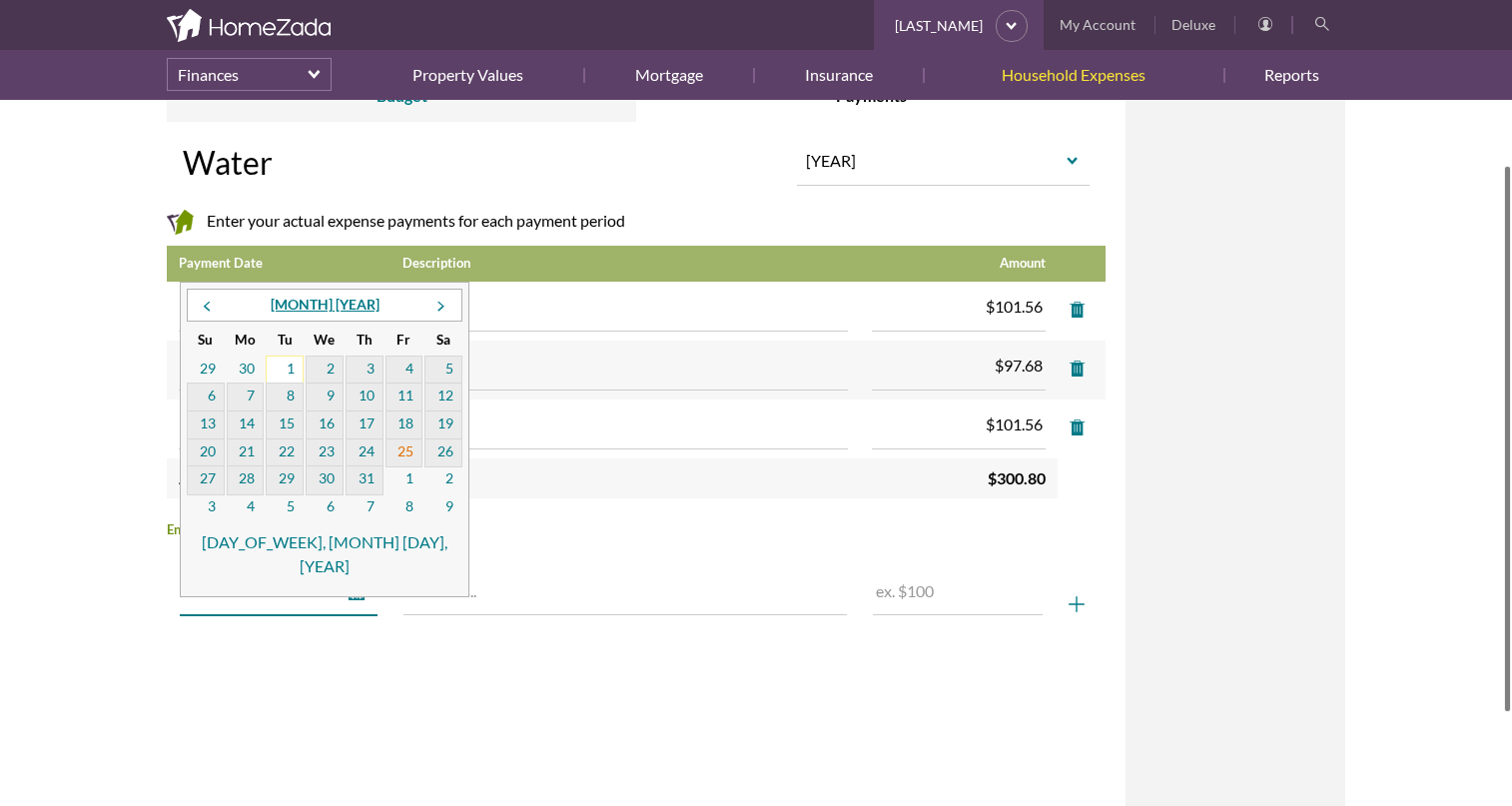 click on "25" at bounding box center (404, 453) 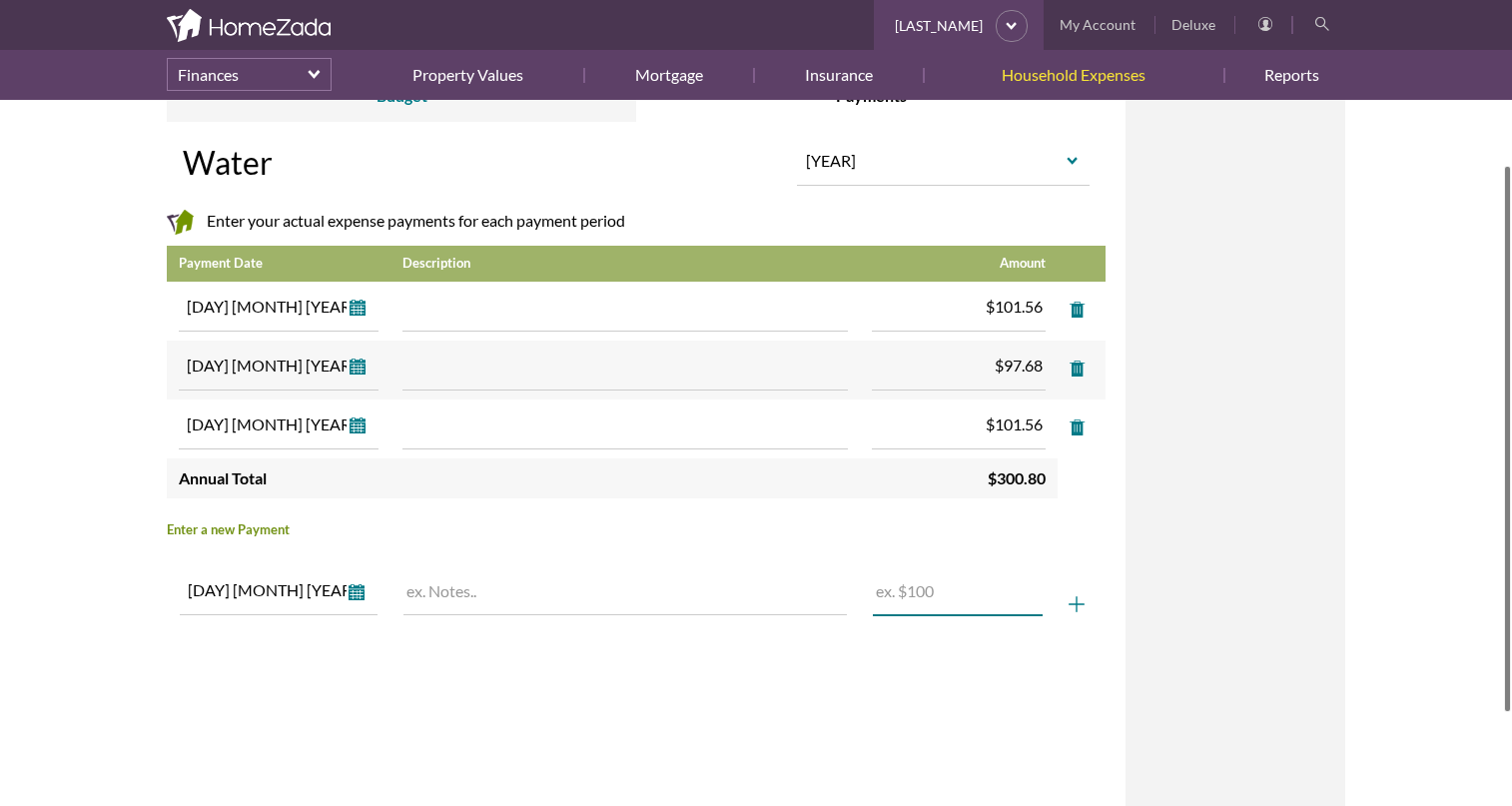 click at bounding box center [958, 594] 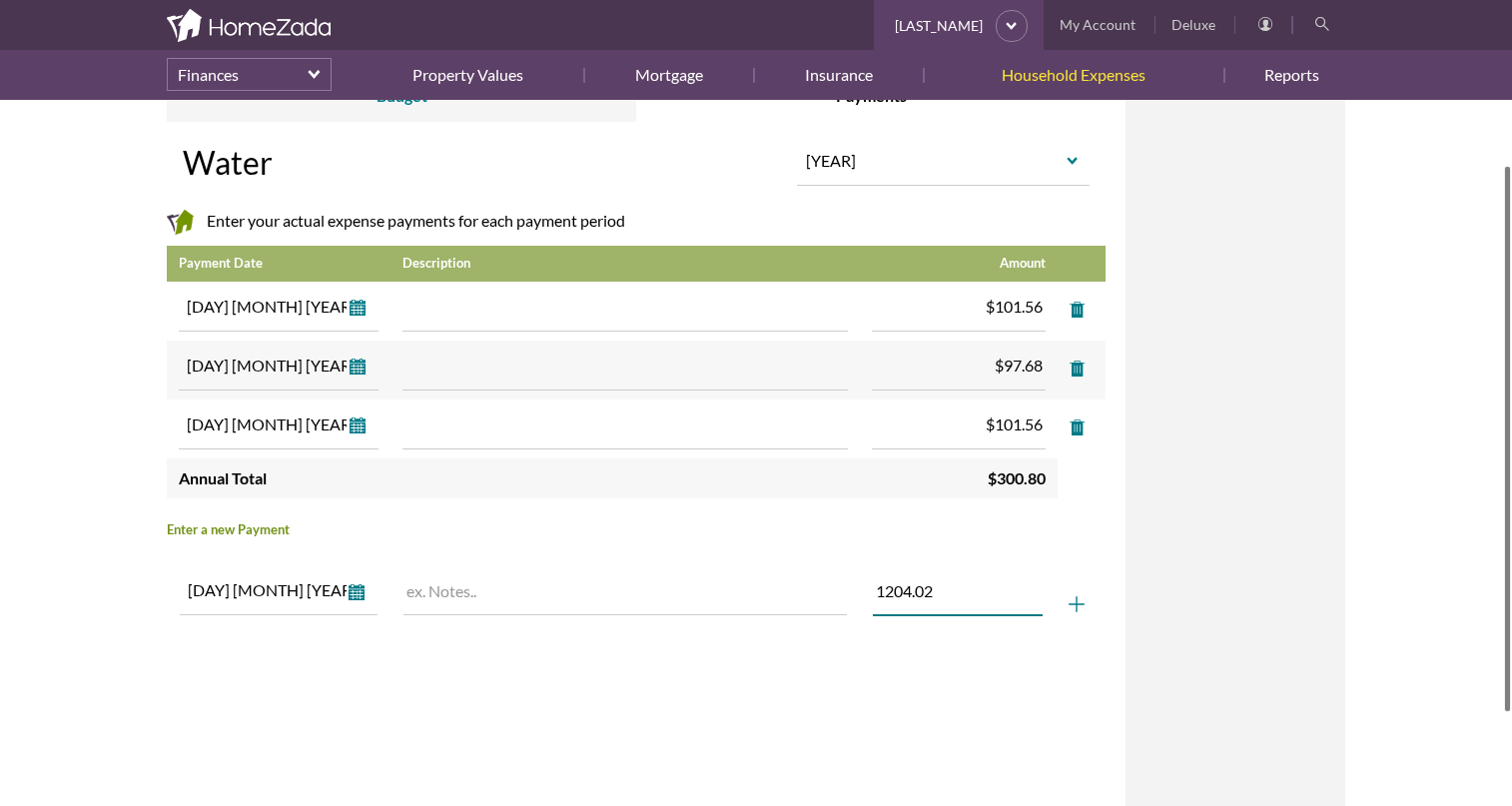 type on "1204.02" 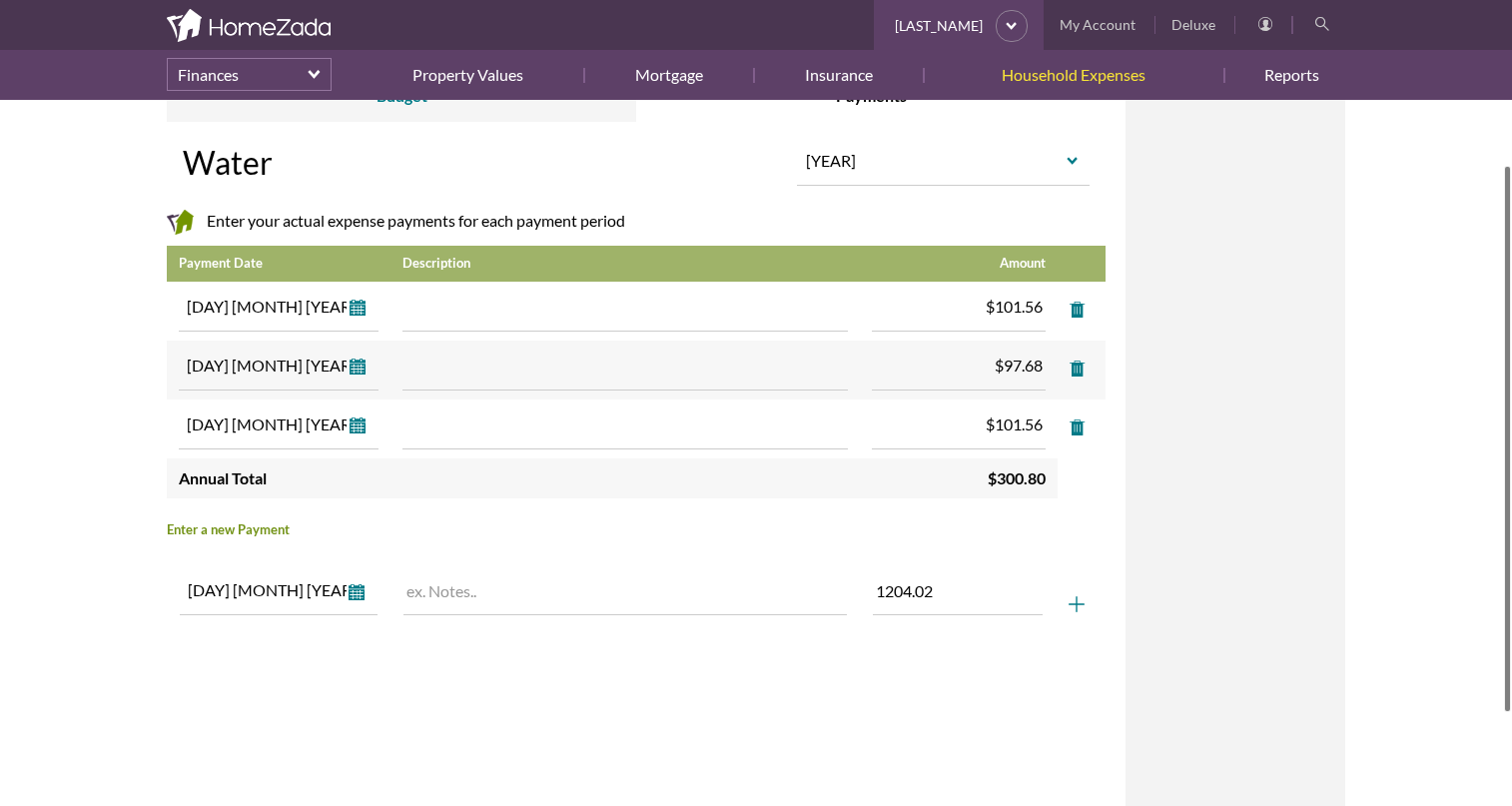 click at bounding box center (1081, 604) 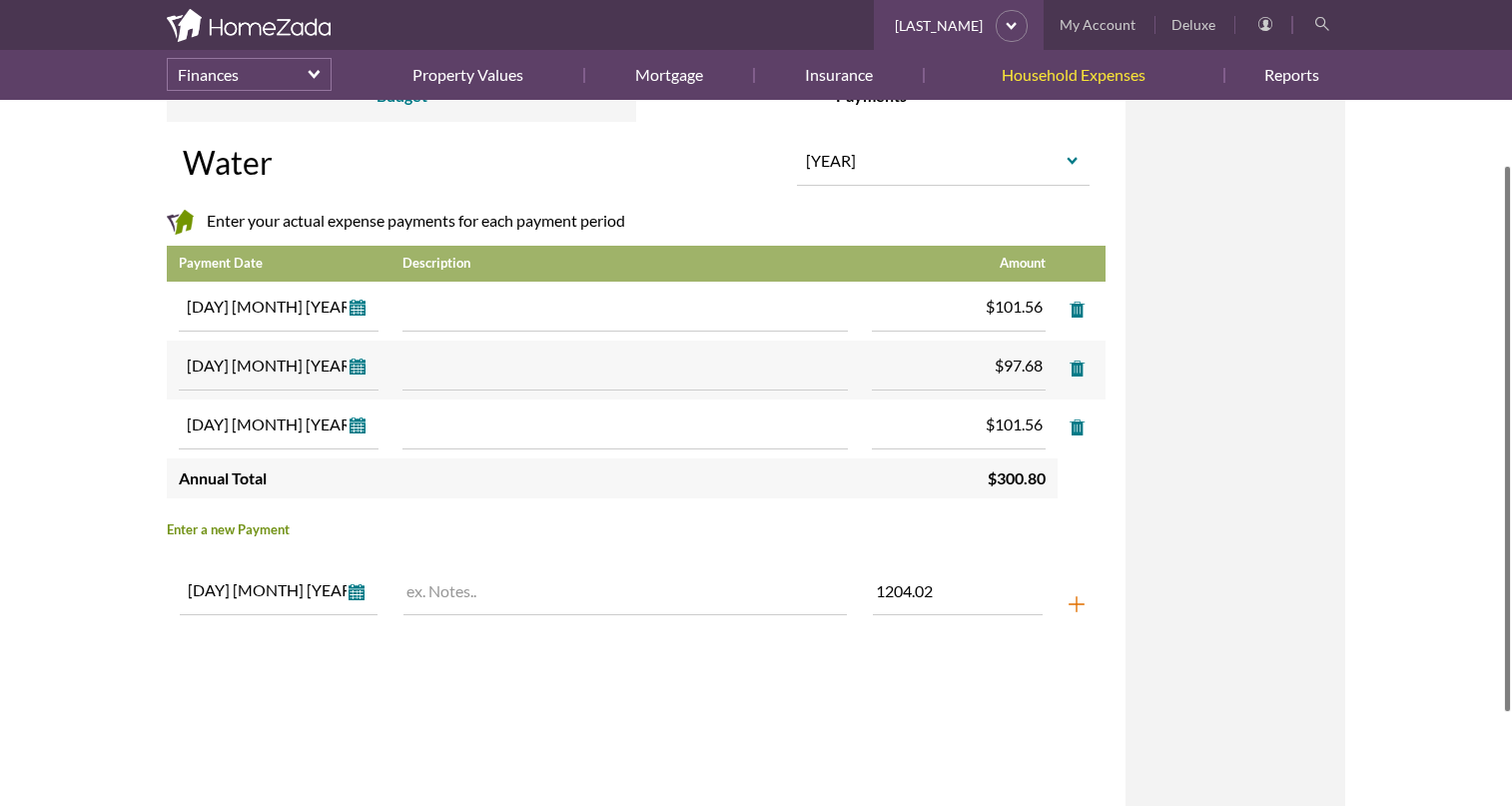 click at bounding box center [1081, 604] 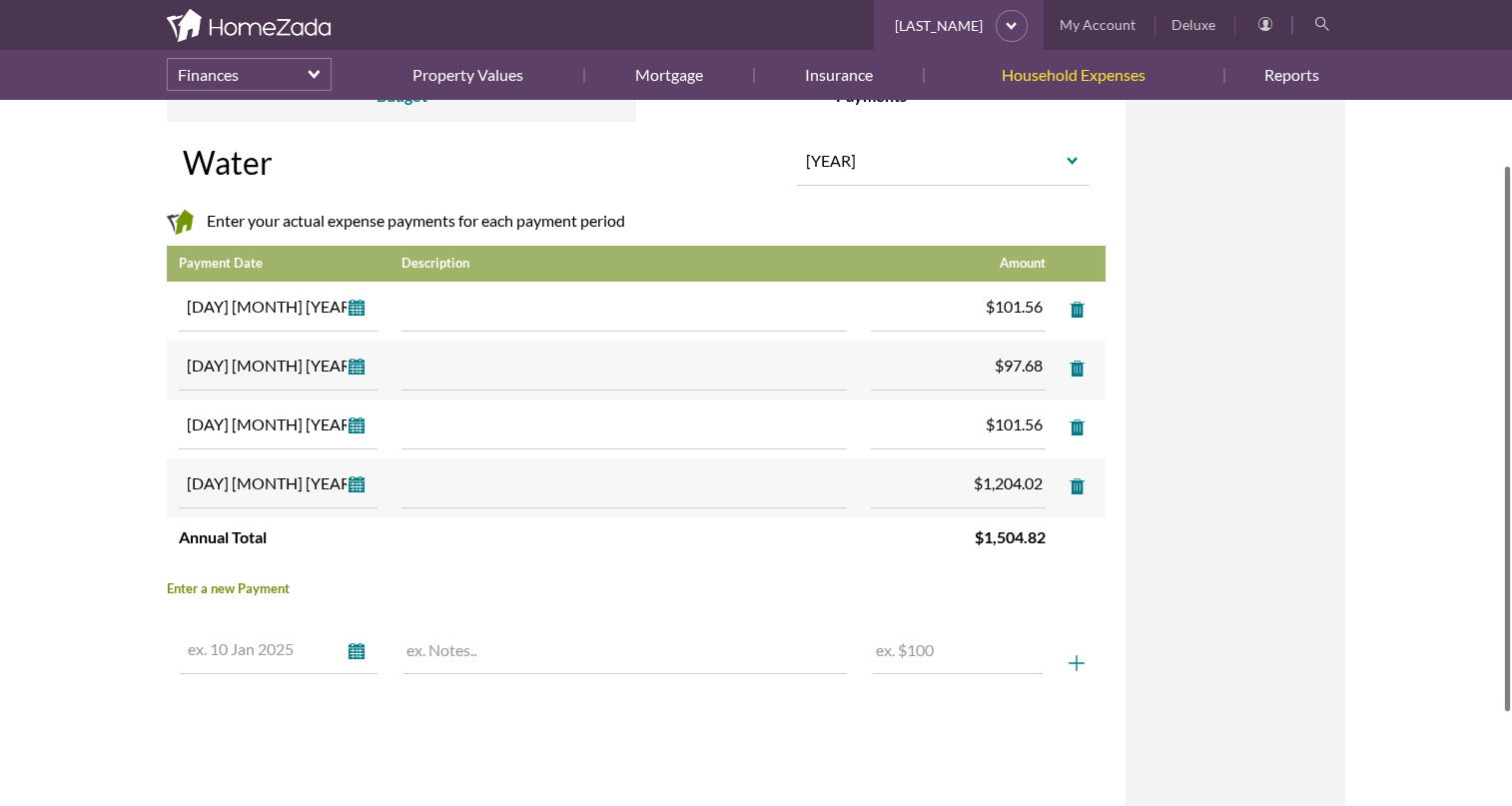 click at bounding box center (279, 663) 